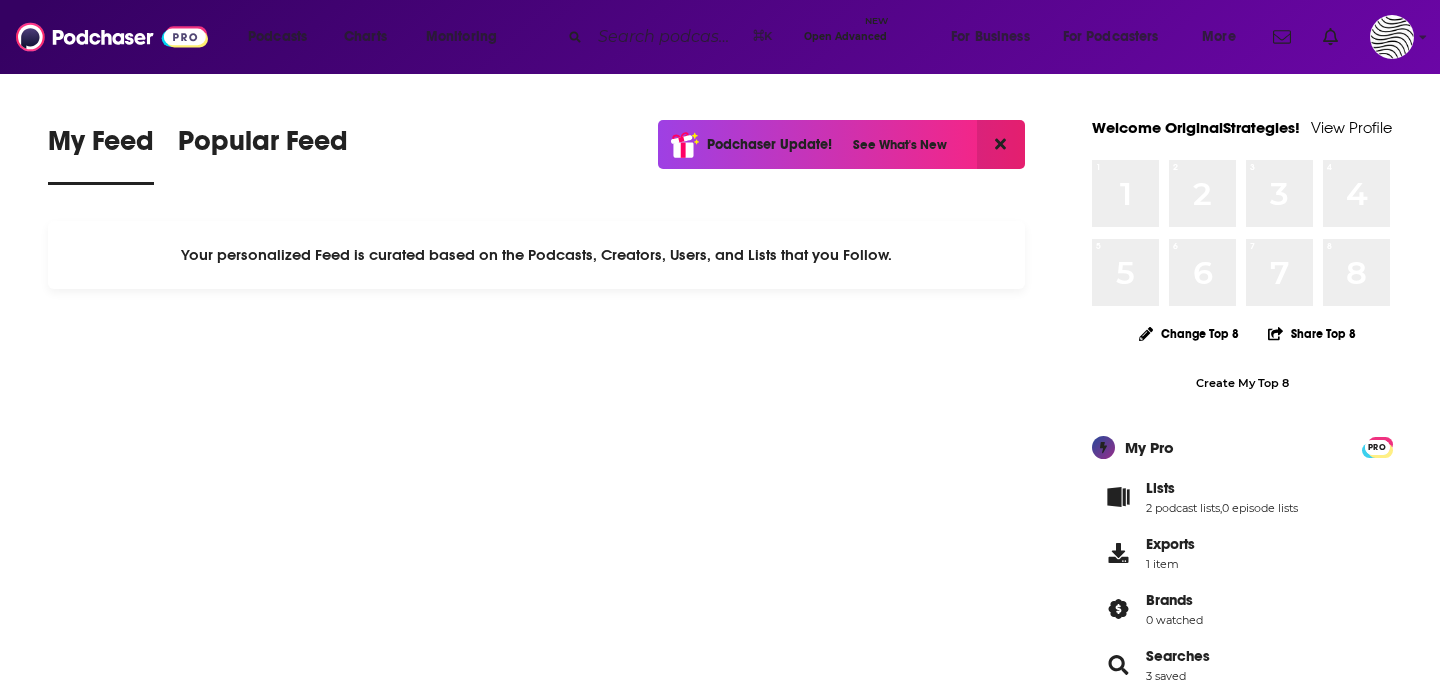 scroll, scrollTop: 0, scrollLeft: 0, axis: both 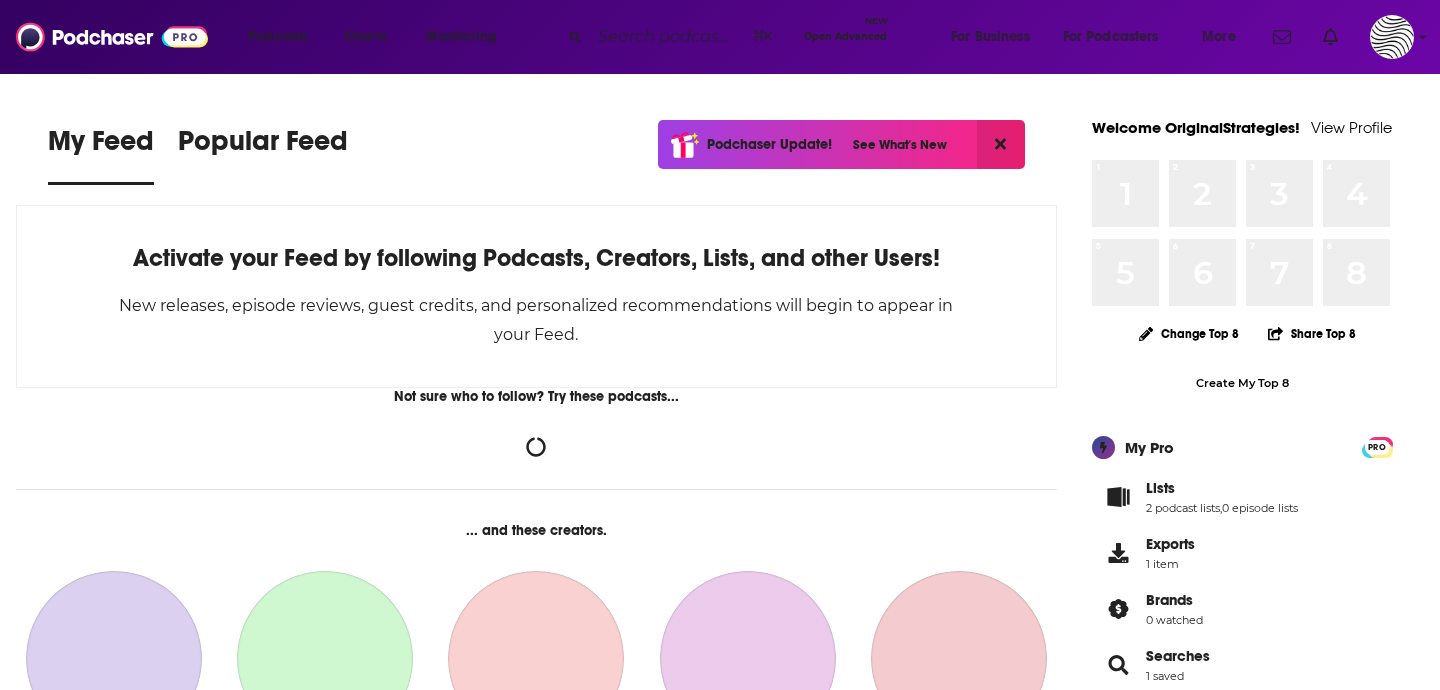 click at bounding box center (667, 37) 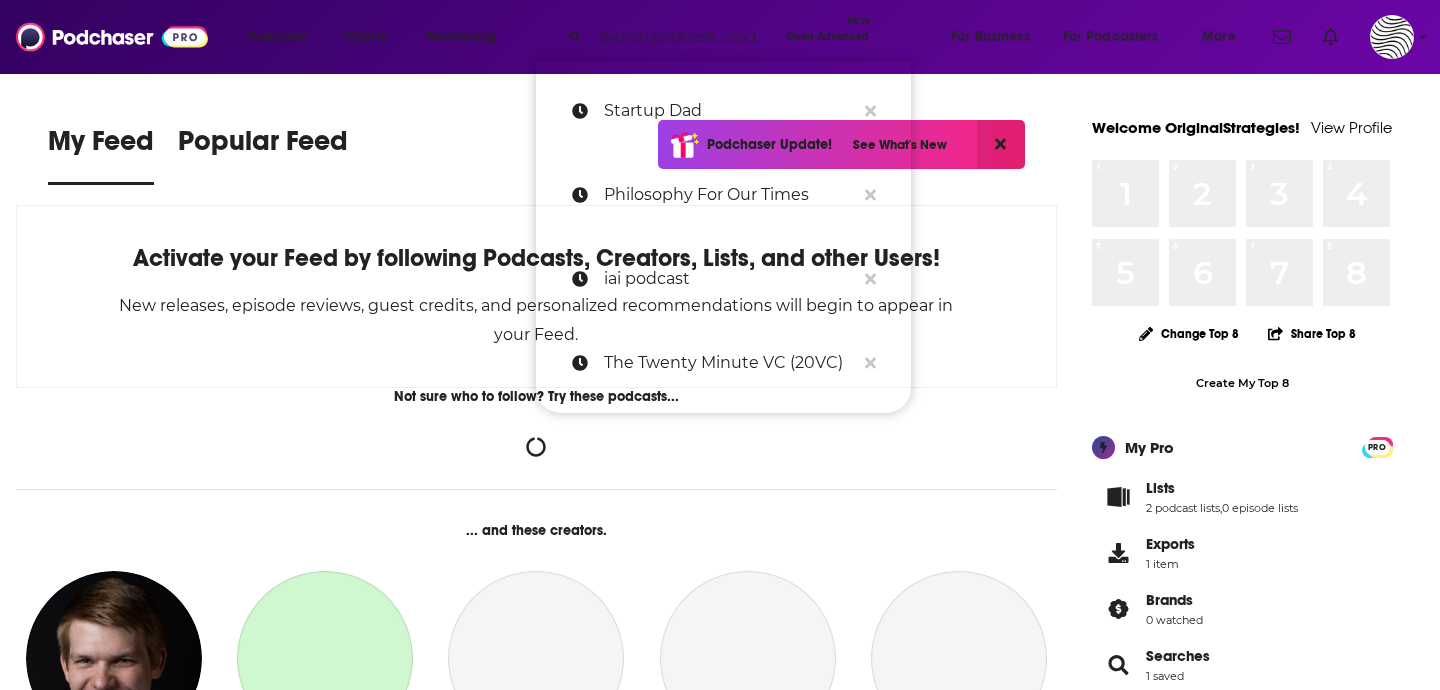 paste on "The Skinny Confidential Him & Her Show" 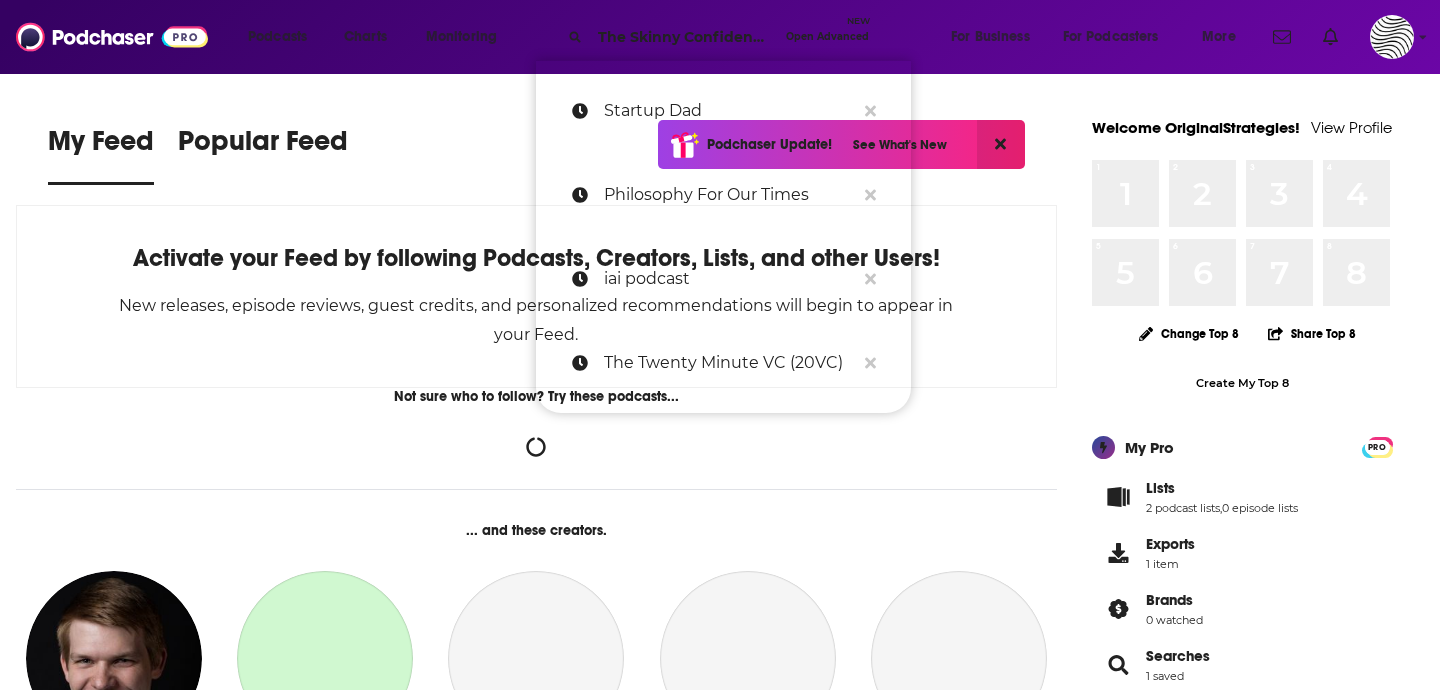 scroll, scrollTop: 0, scrollLeft: 136, axis: horizontal 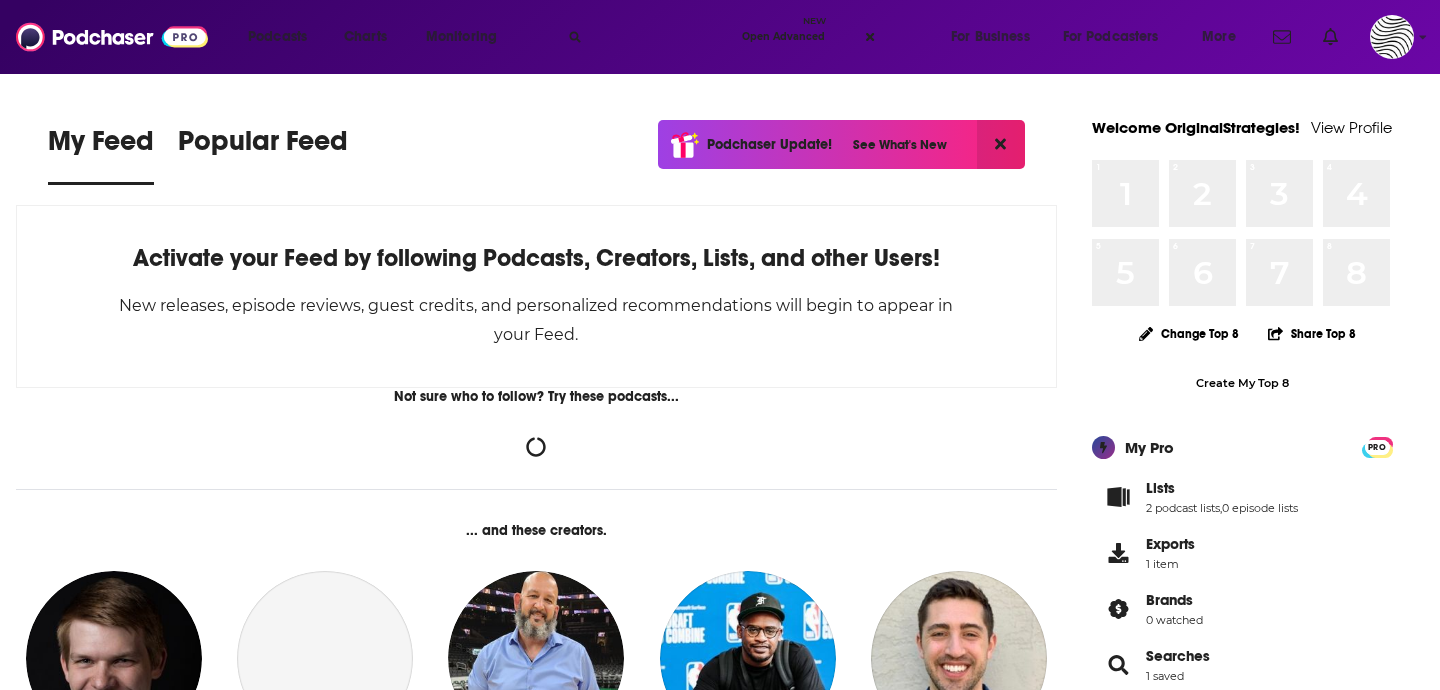 type on "The Skinny Confidential Him & Her Show" 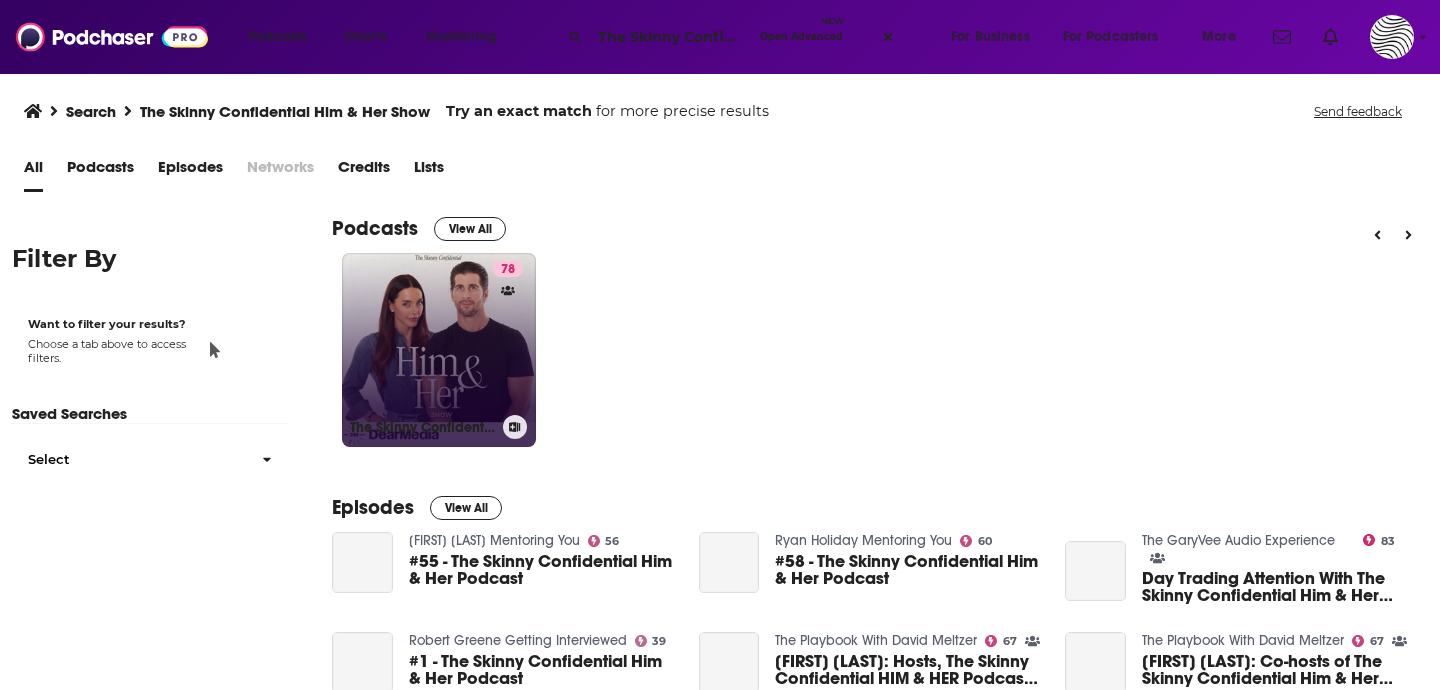 click on "78 The Skinny Confidential Him & Her Show" at bounding box center (439, 350) 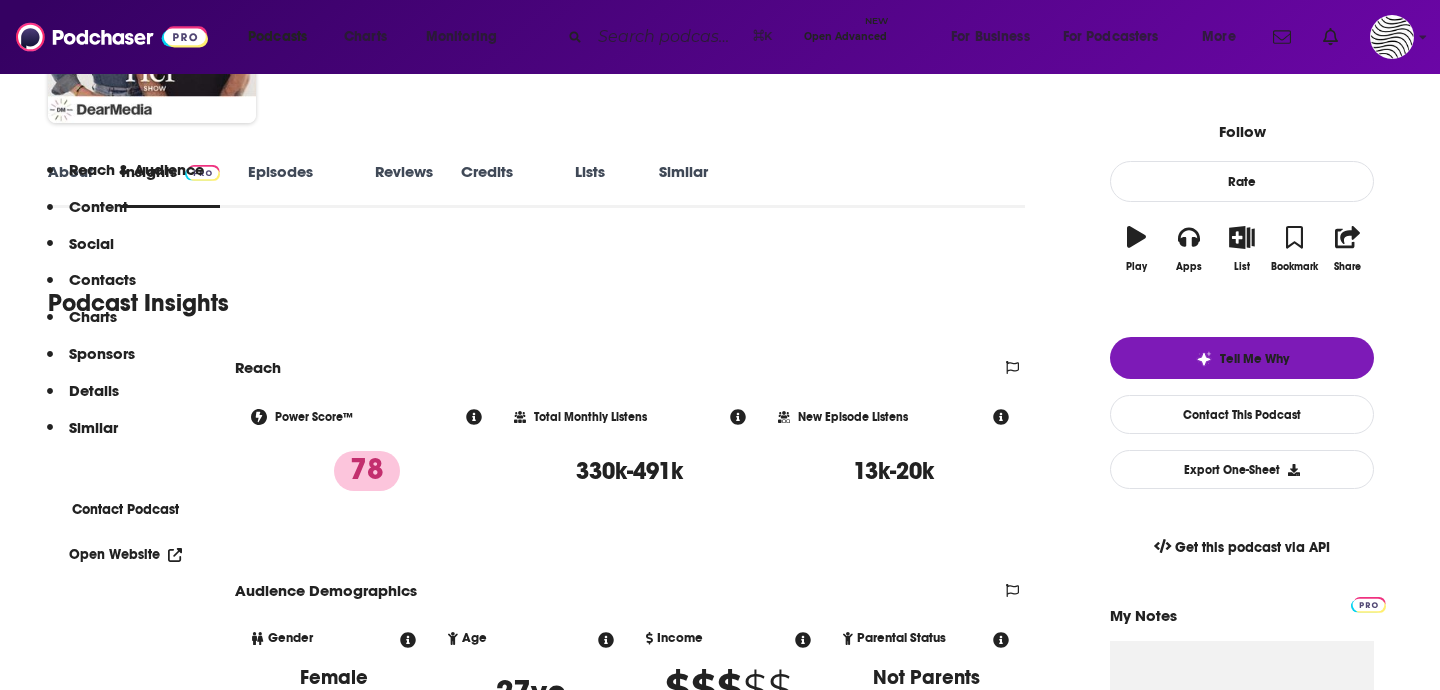 scroll, scrollTop: 0, scrollLeft: 0, axis: both 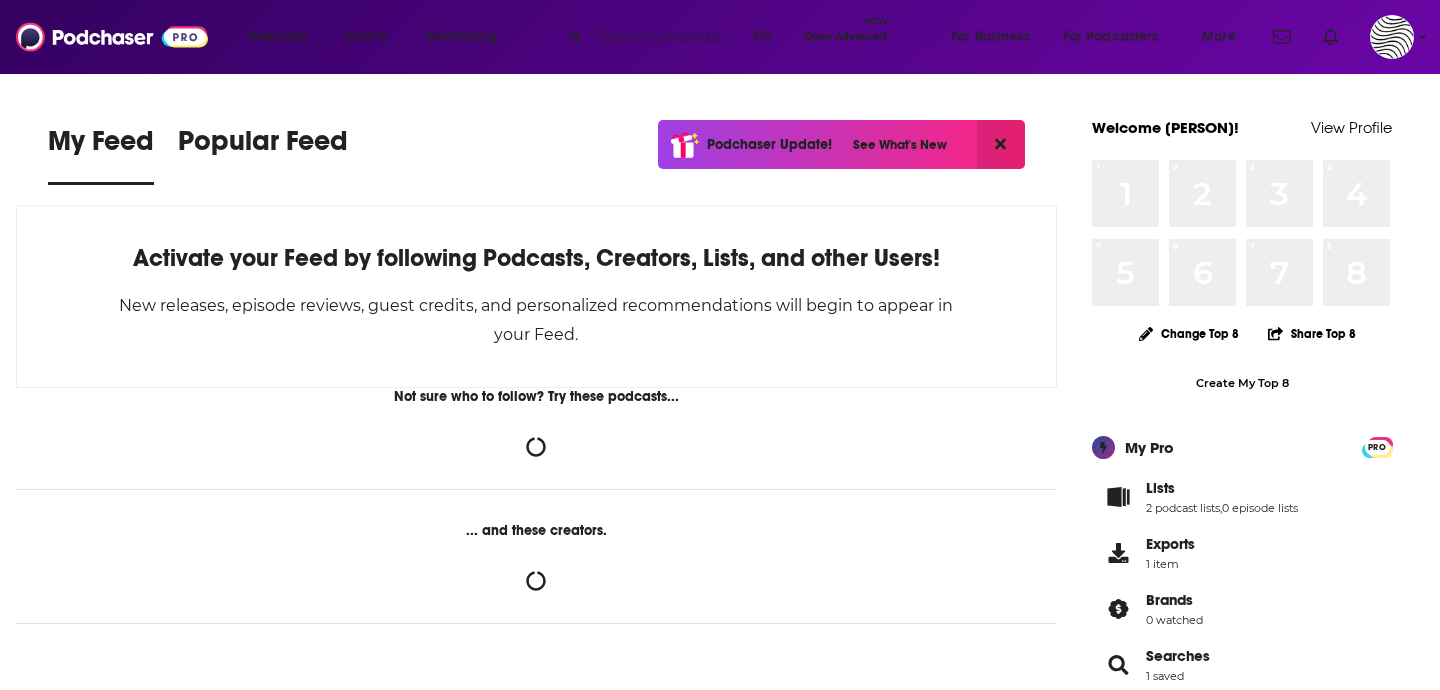 click at bounding box center (667, 37) 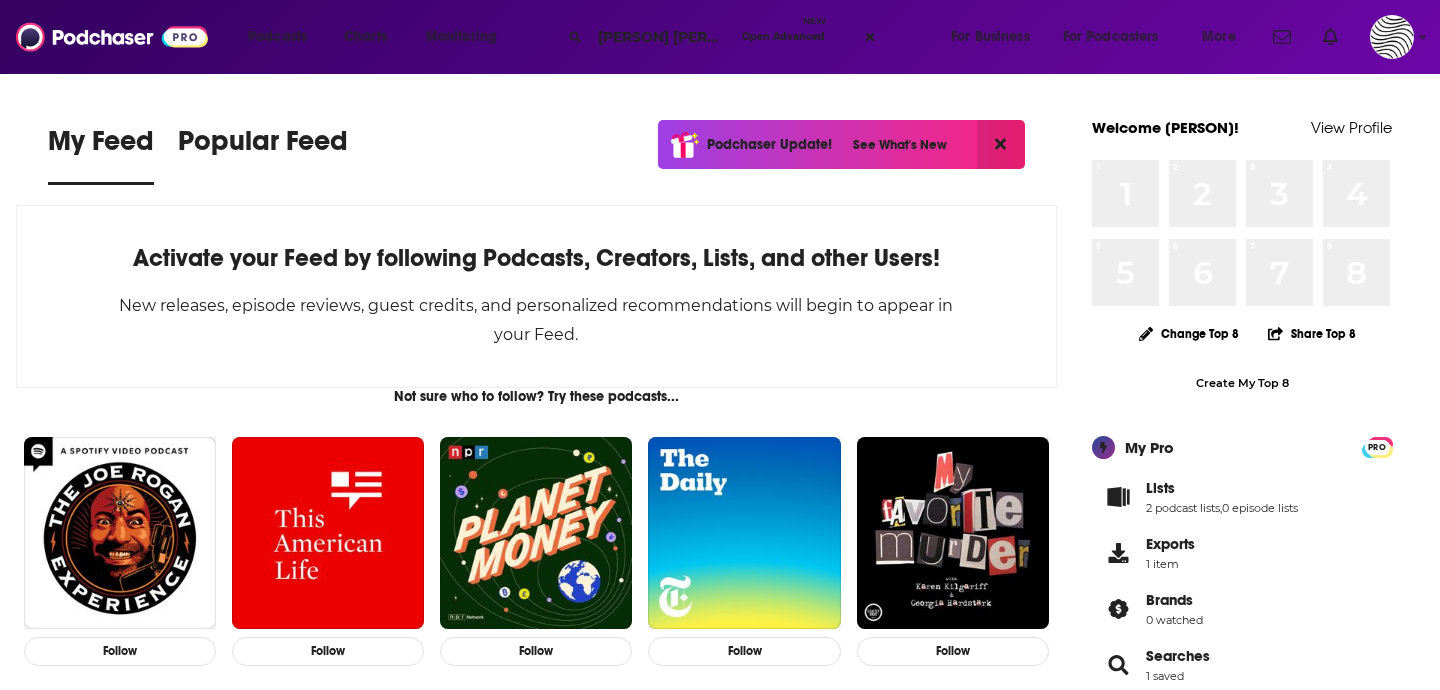 type on "[PERSON] [PERSON]" 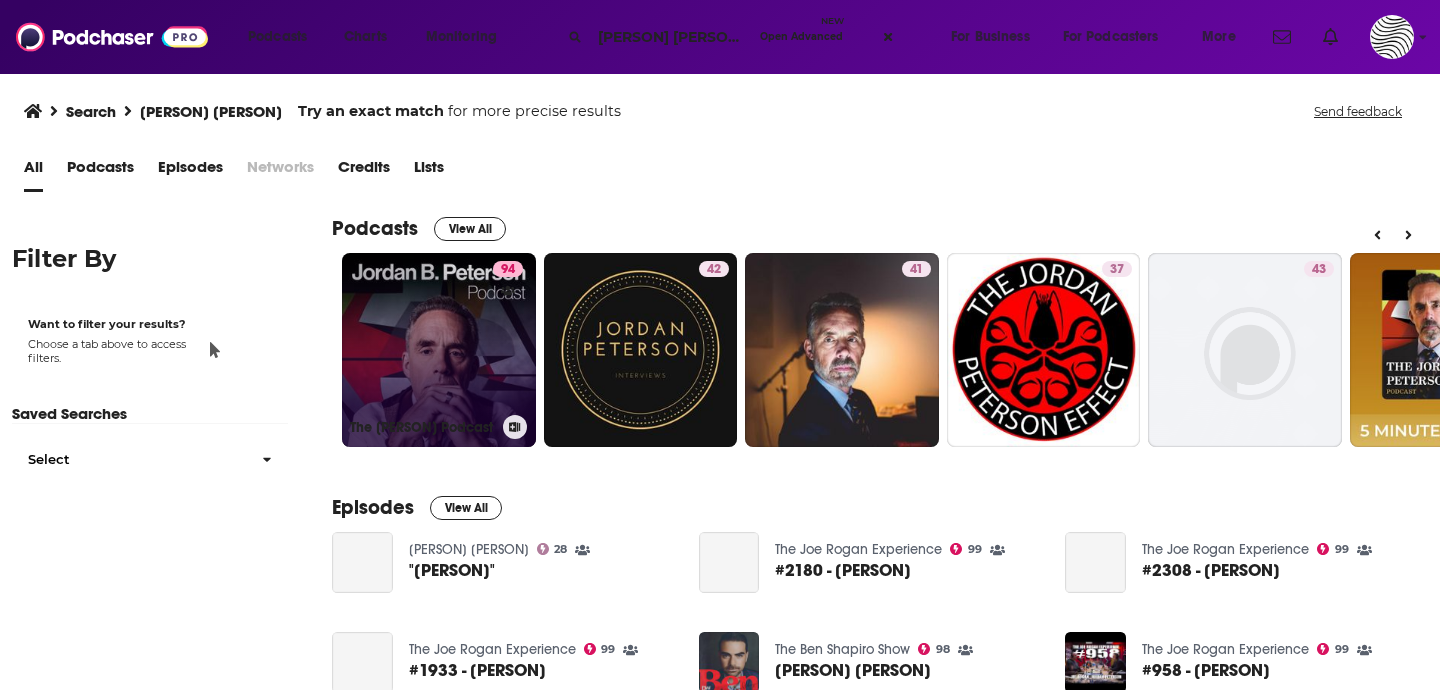 click on "94 The [PERSON] Podcast" at bounding box center (439, 350) 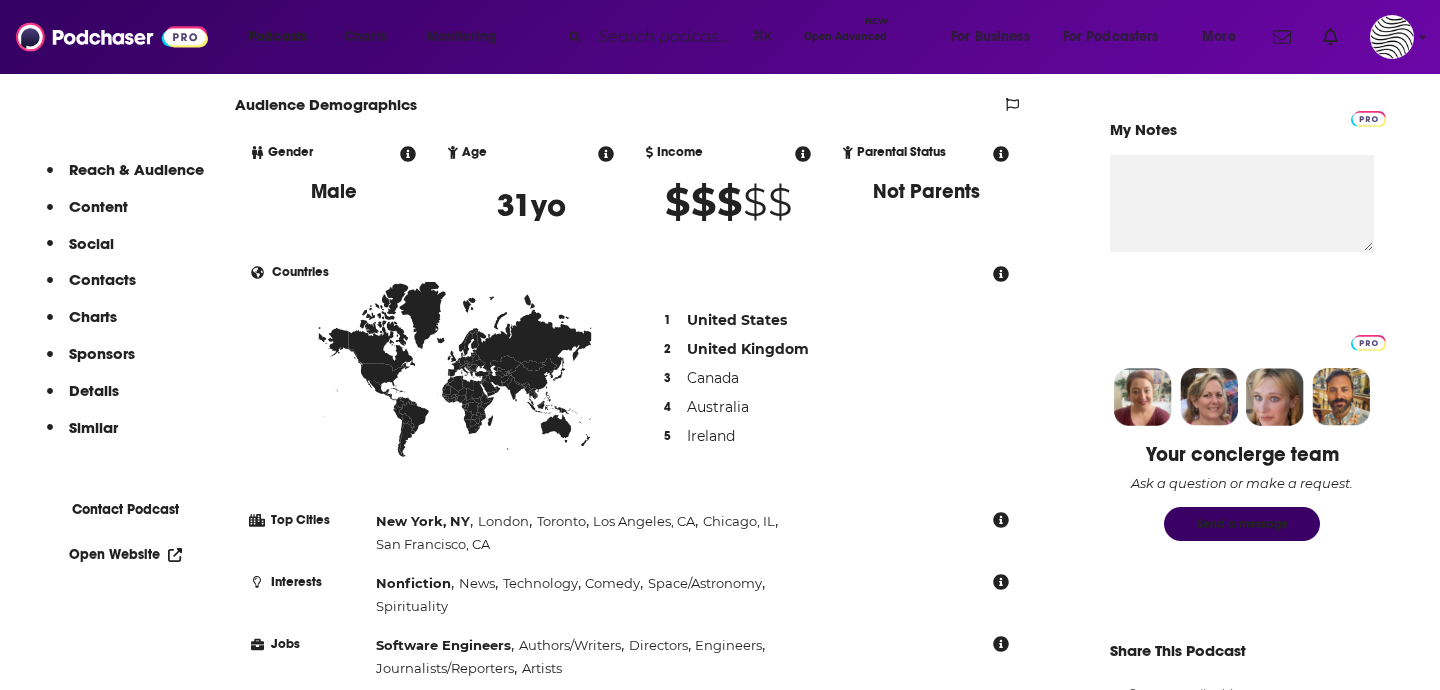 scroll, scrollTop: 702, scrollLeft: 0, axis: vertical 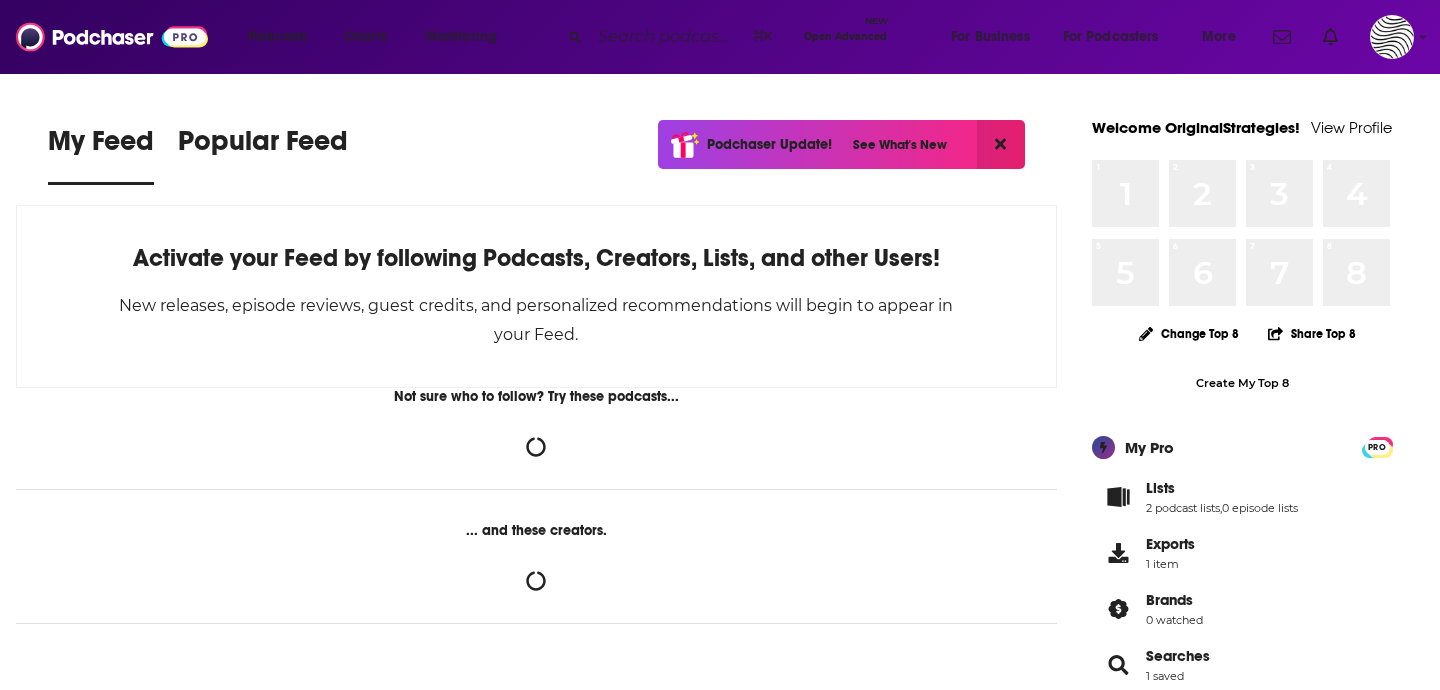 click at bounding box center [667, 37] 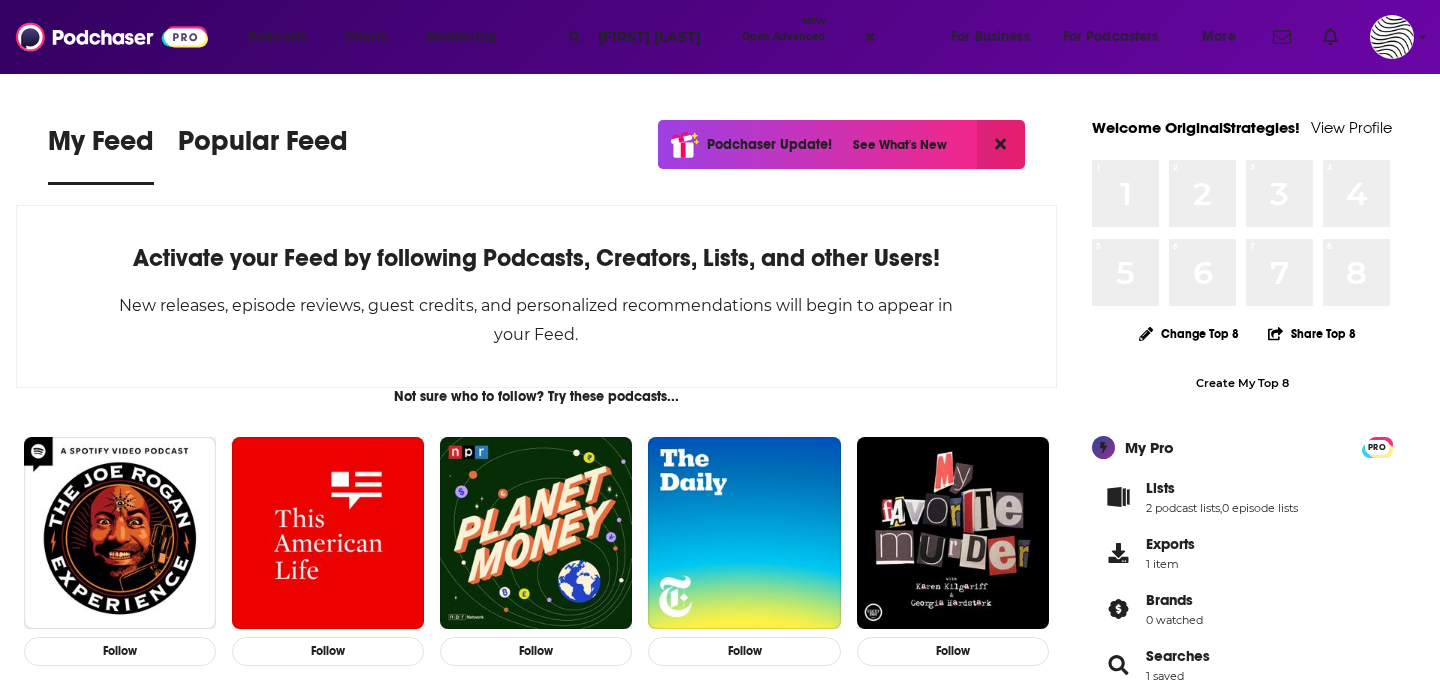 scroll, scrollTop: 0, scrollLeft: 0, axis: both 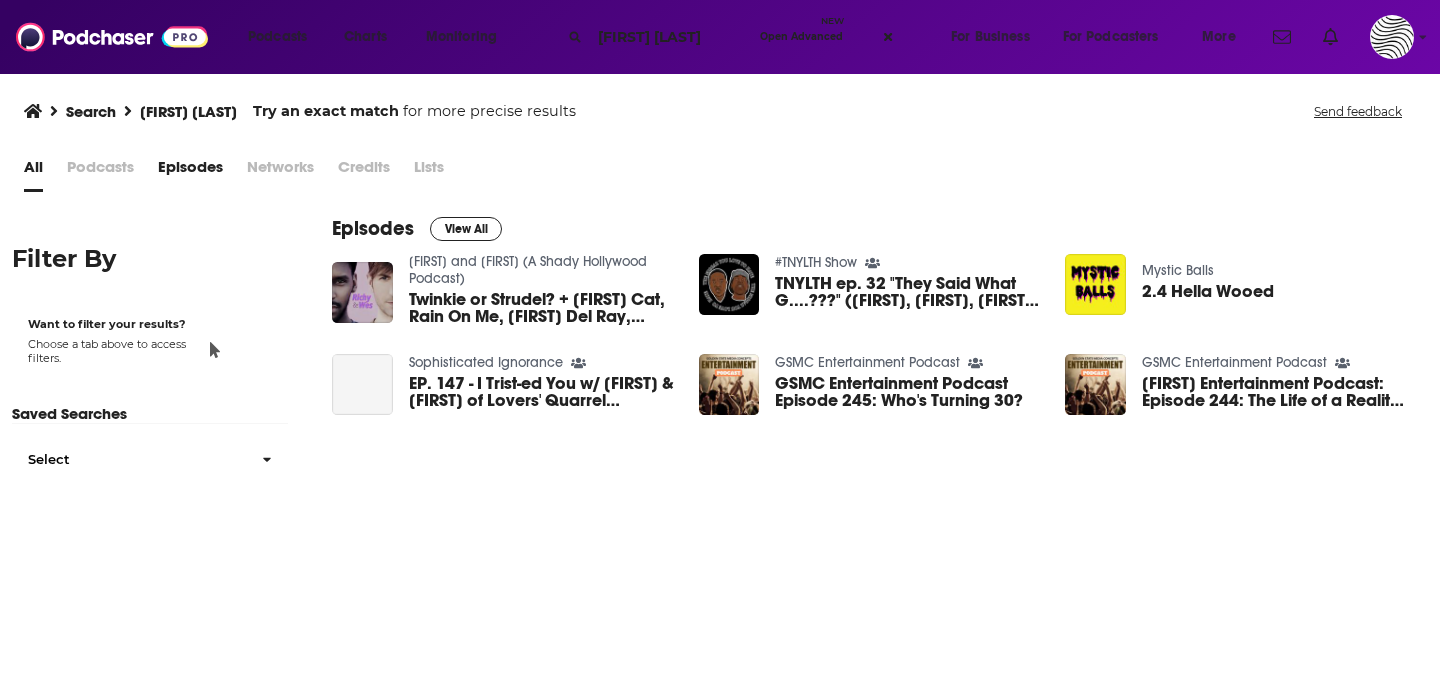 click on "[FIRST] [LAST]" at bounding box center (671, 37) 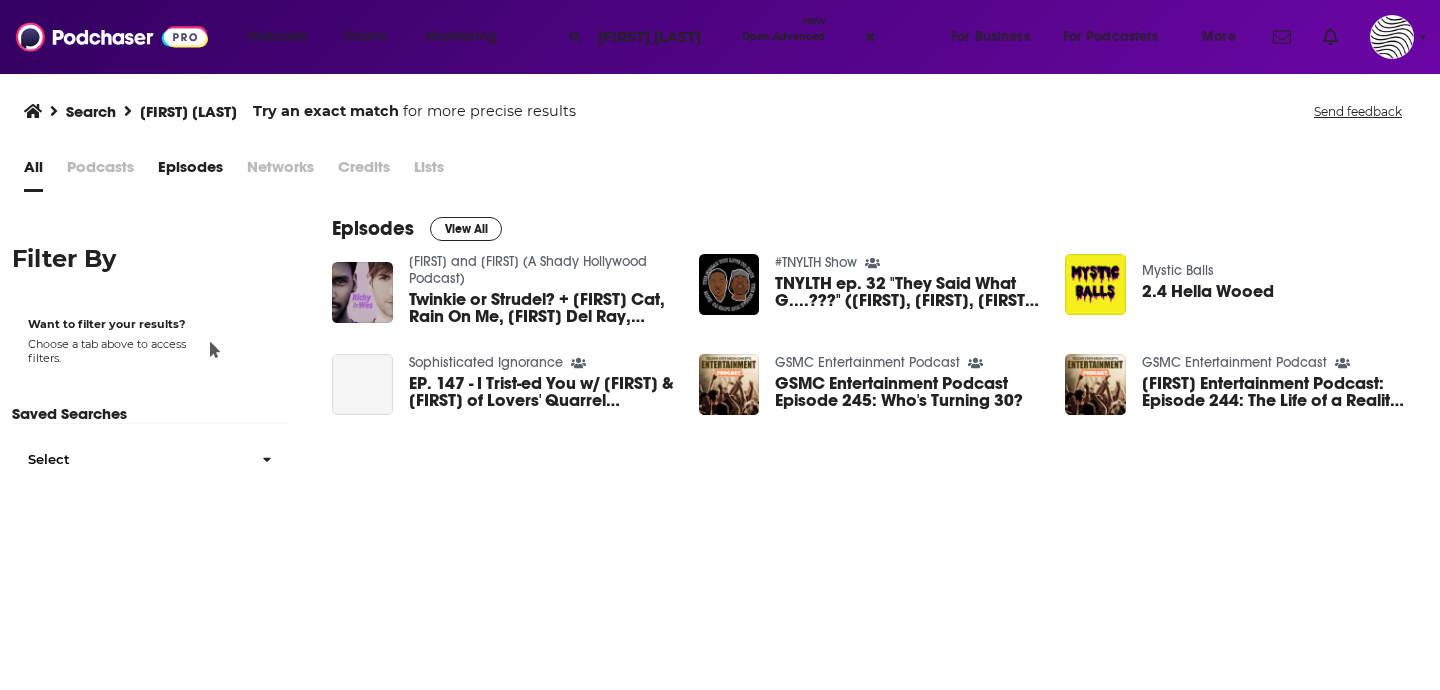 click on "[FIRST] [LAST]" at bounding box center (662, 37) 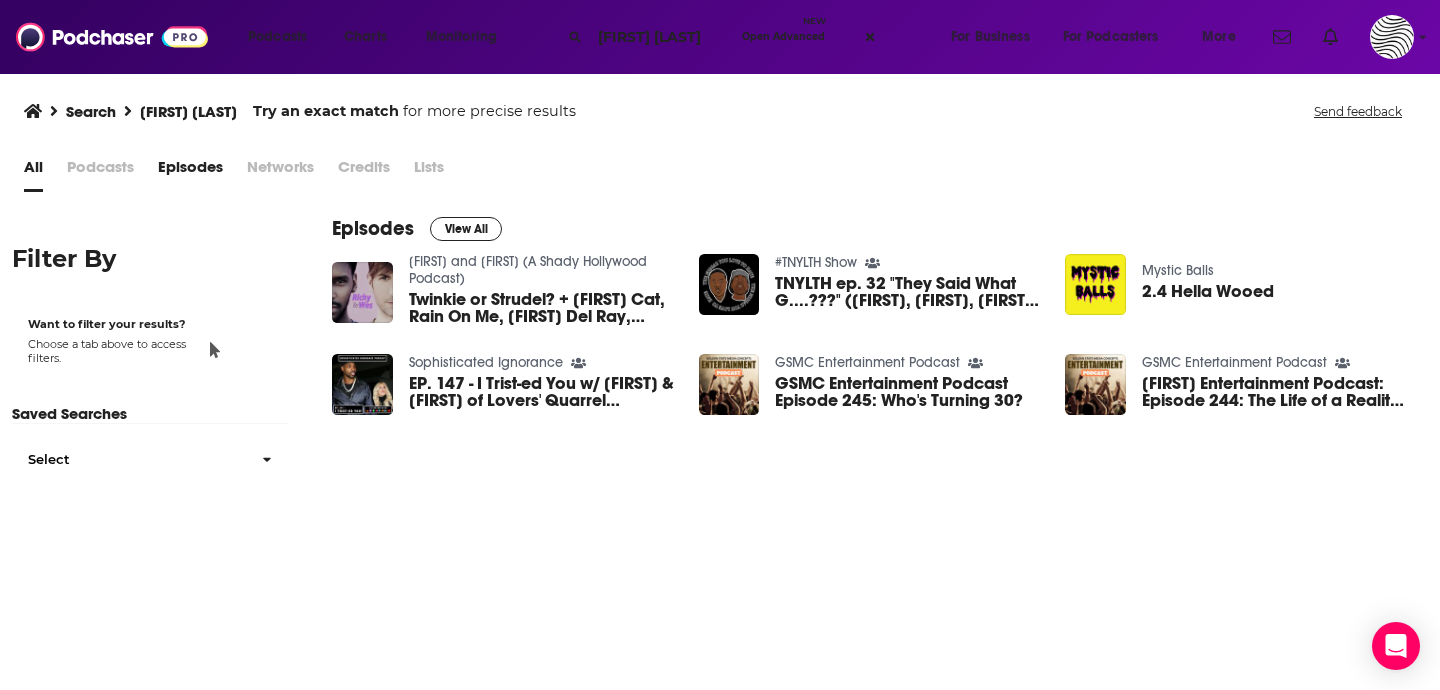 click on "[FIRST] [LAST]" at bounding box center [662, 37] 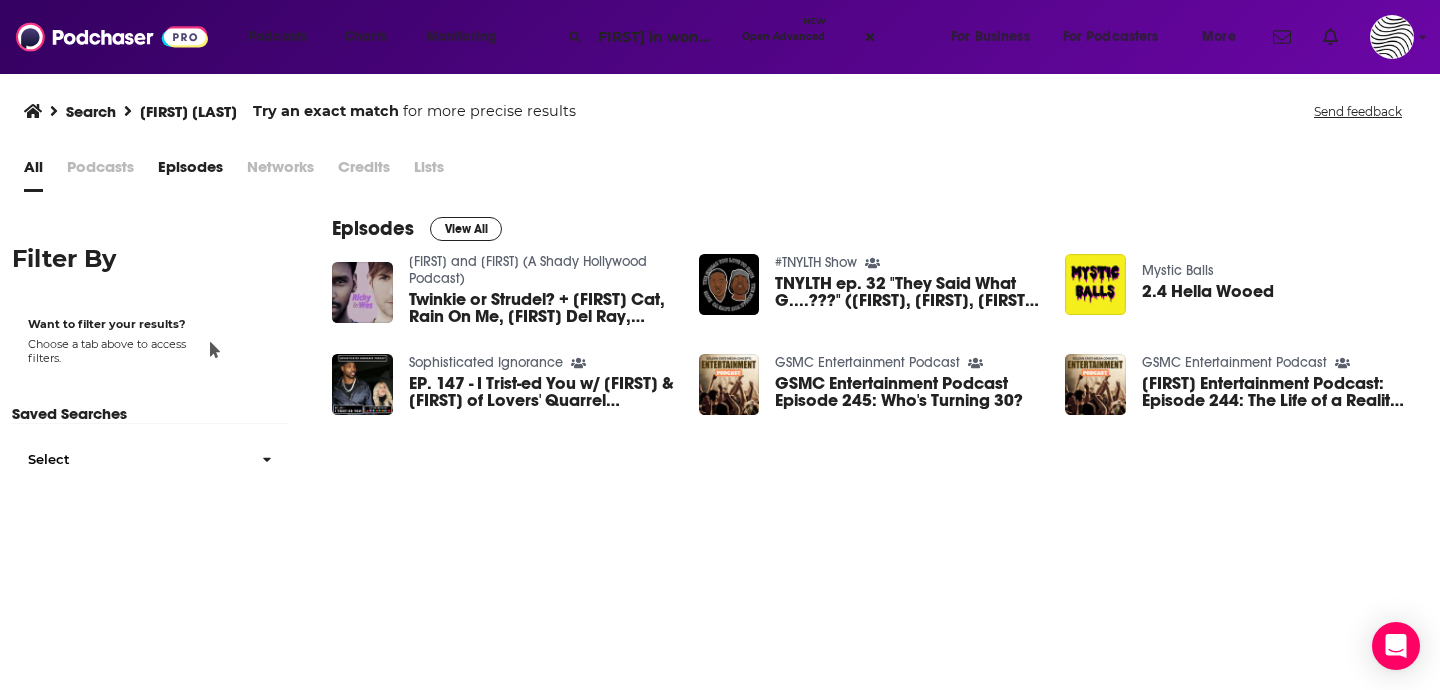 scroll, scrollTop: 0, scrollLeft: 24, axis: horizontal 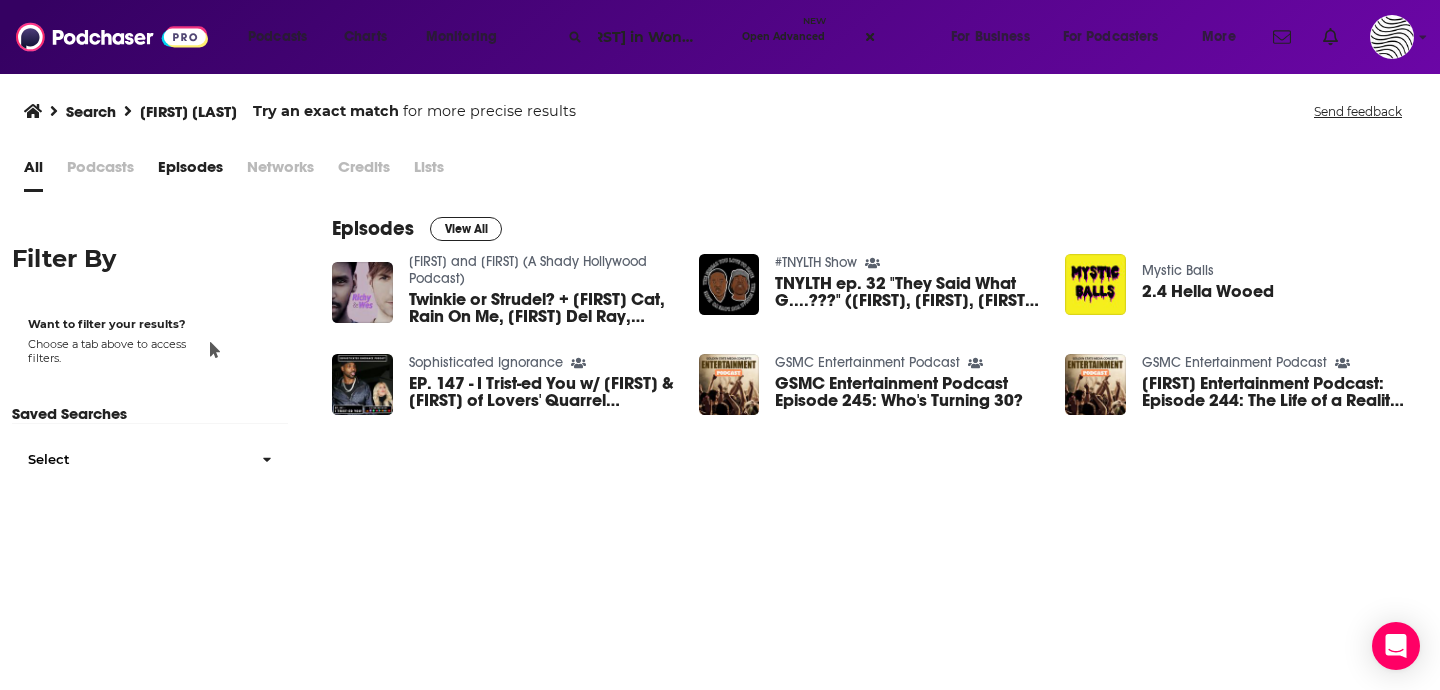 type on "[FIRST] in Wonder Land" 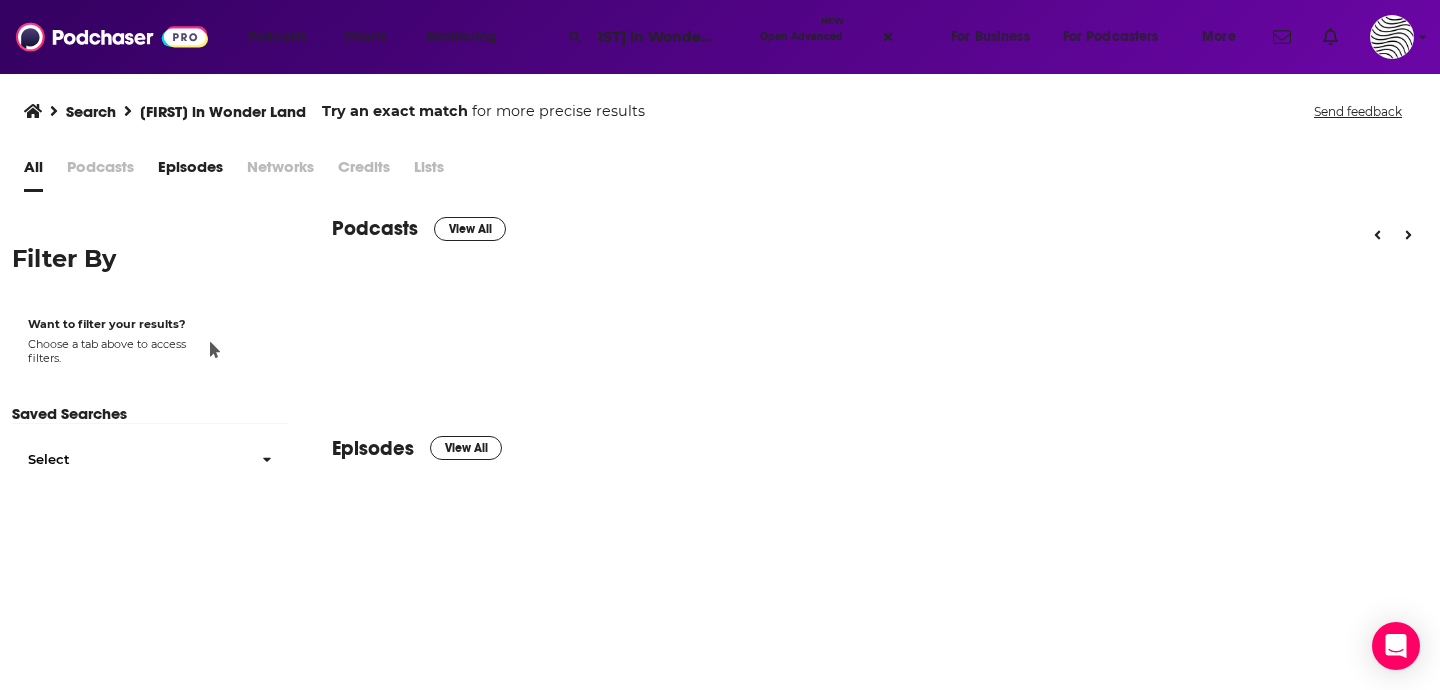 scroll, scrollTop: 0, scrollLeft: 0, axis: both 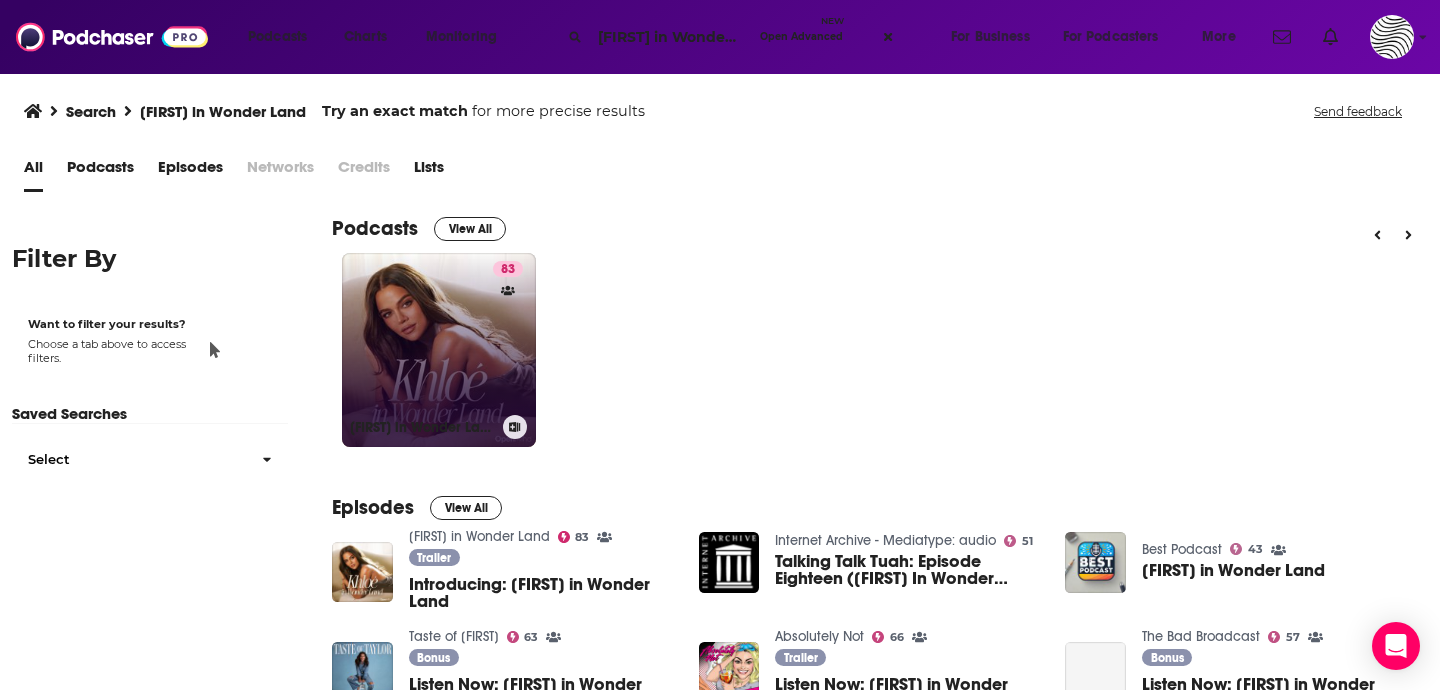 click on "83 [FIRST] in Wonder Land" at bounding box center (439, 350) 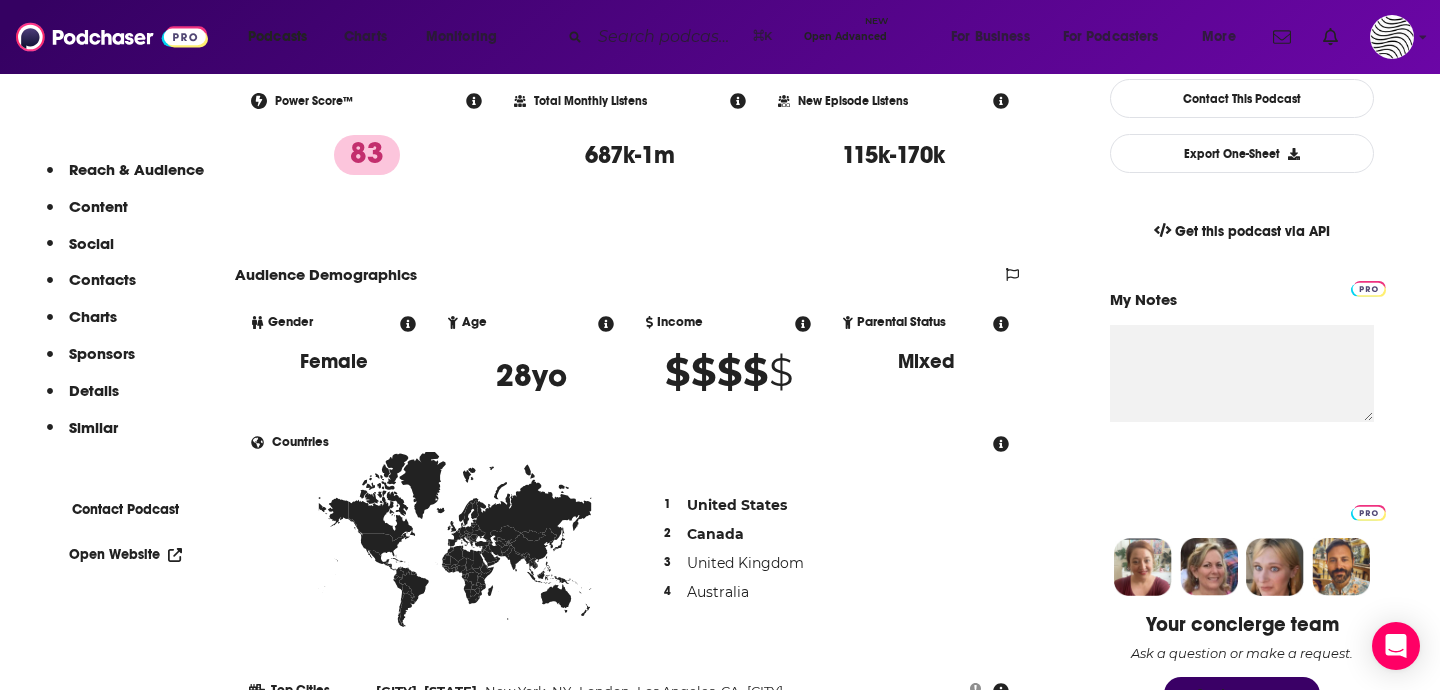 scroll, scrollTop: 0, scrollLeft: 0, axis: both 